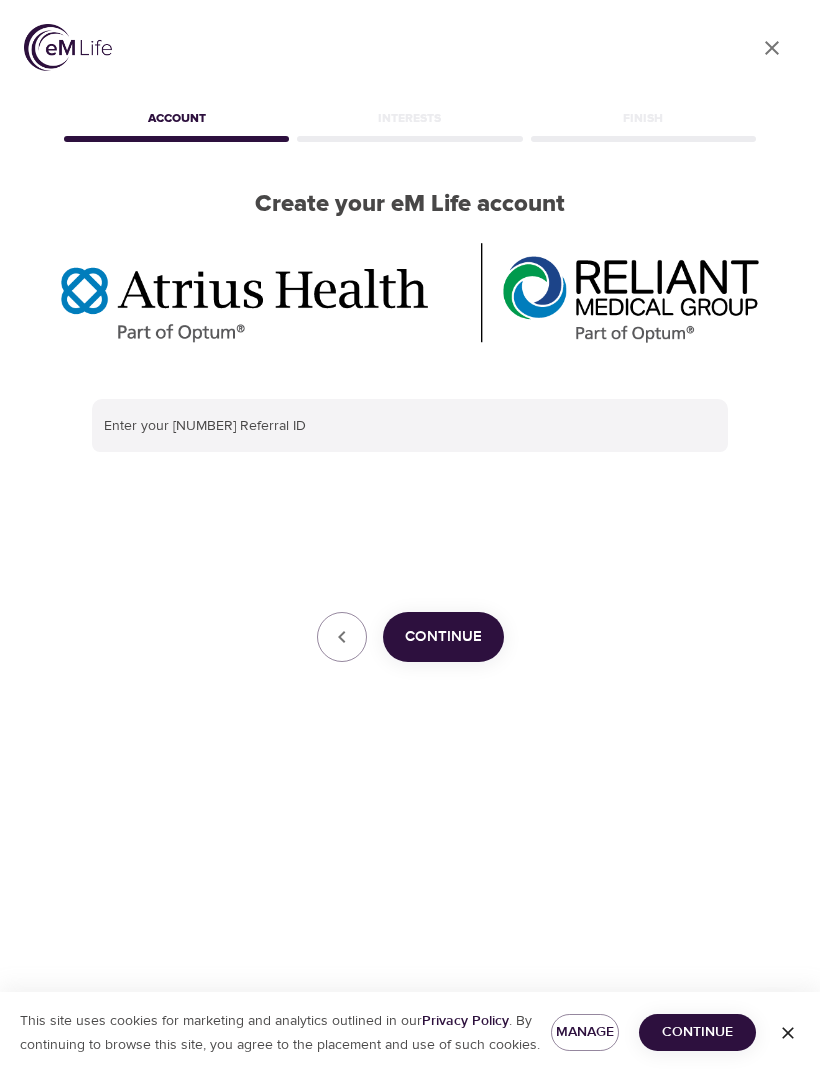 scroll, scrollTop: 0, scrollLeft: 0, axis: both 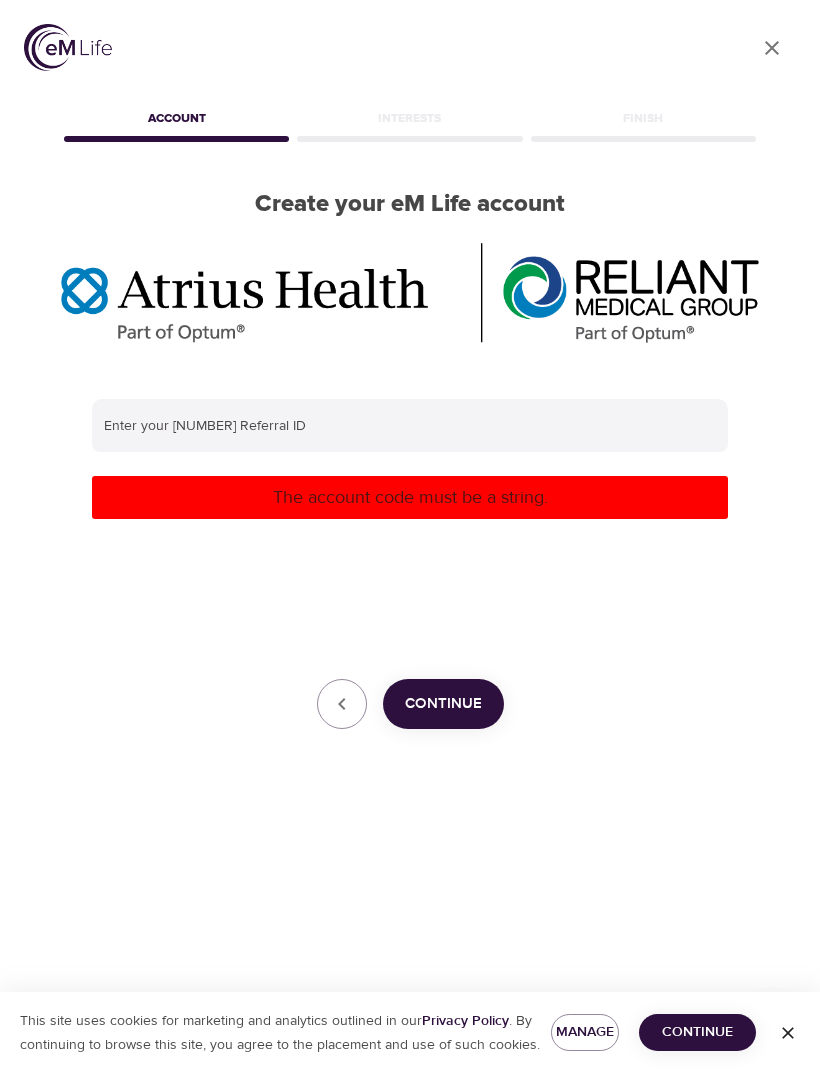 click on "Continue" at bounding box center (410, 704) 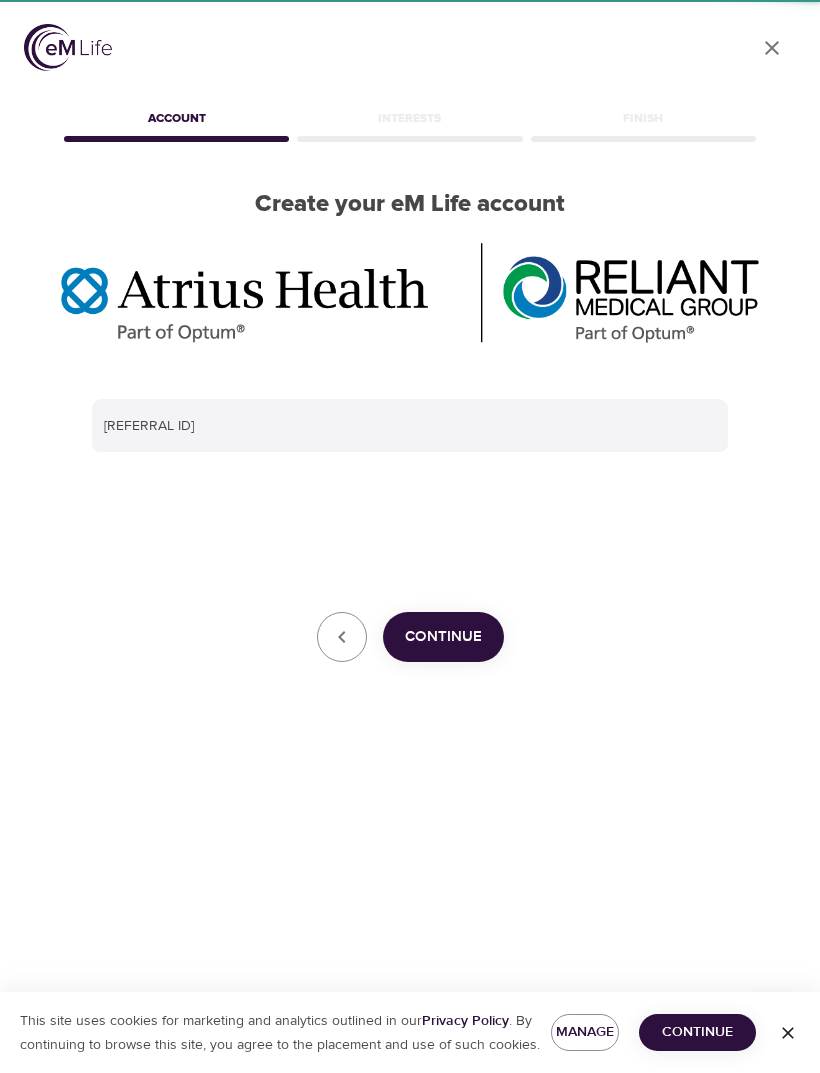 scroll, scrollTop: 0, scrollLeft: 0, axis: both 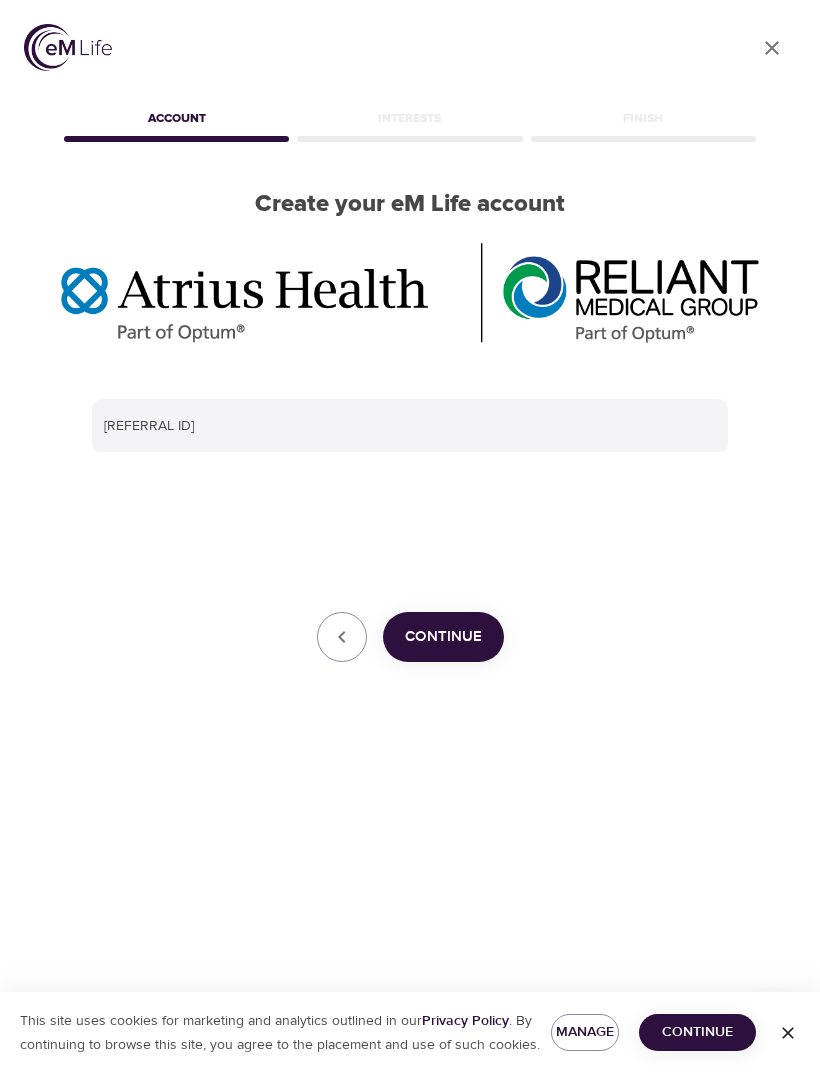 click at bounding box center (410, 426) 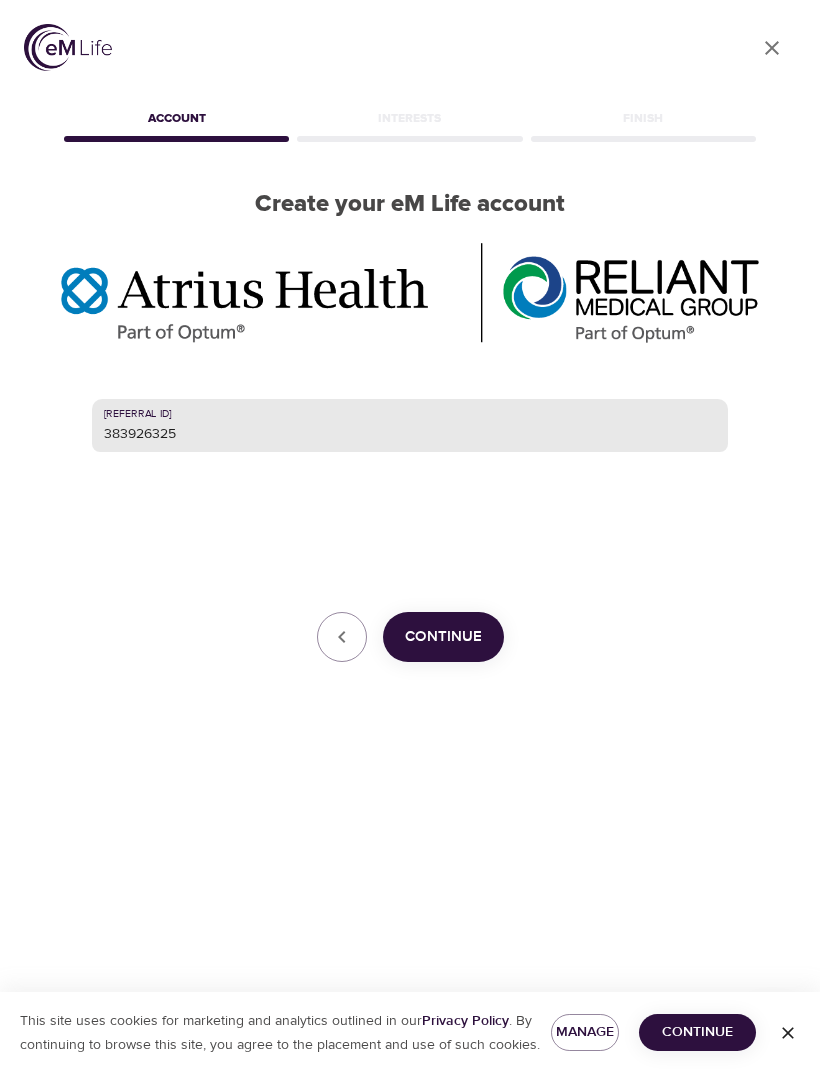 type on "383926325" 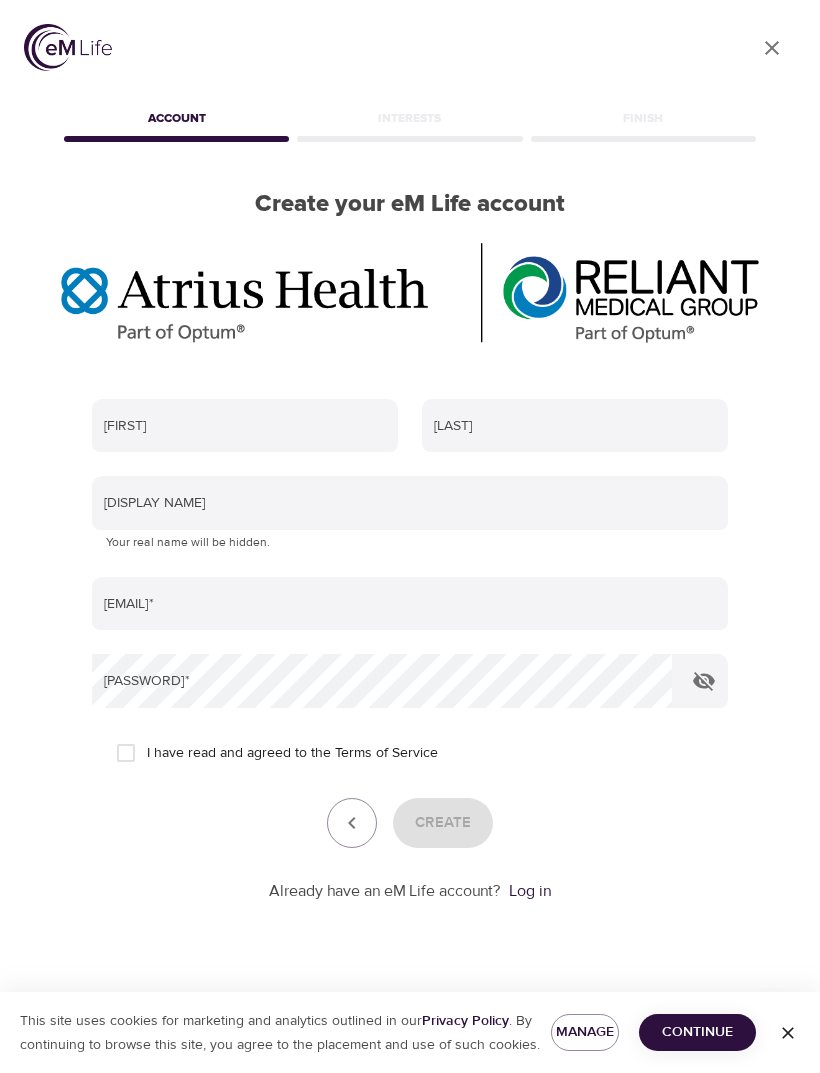 click at bounding box center [245, 426] 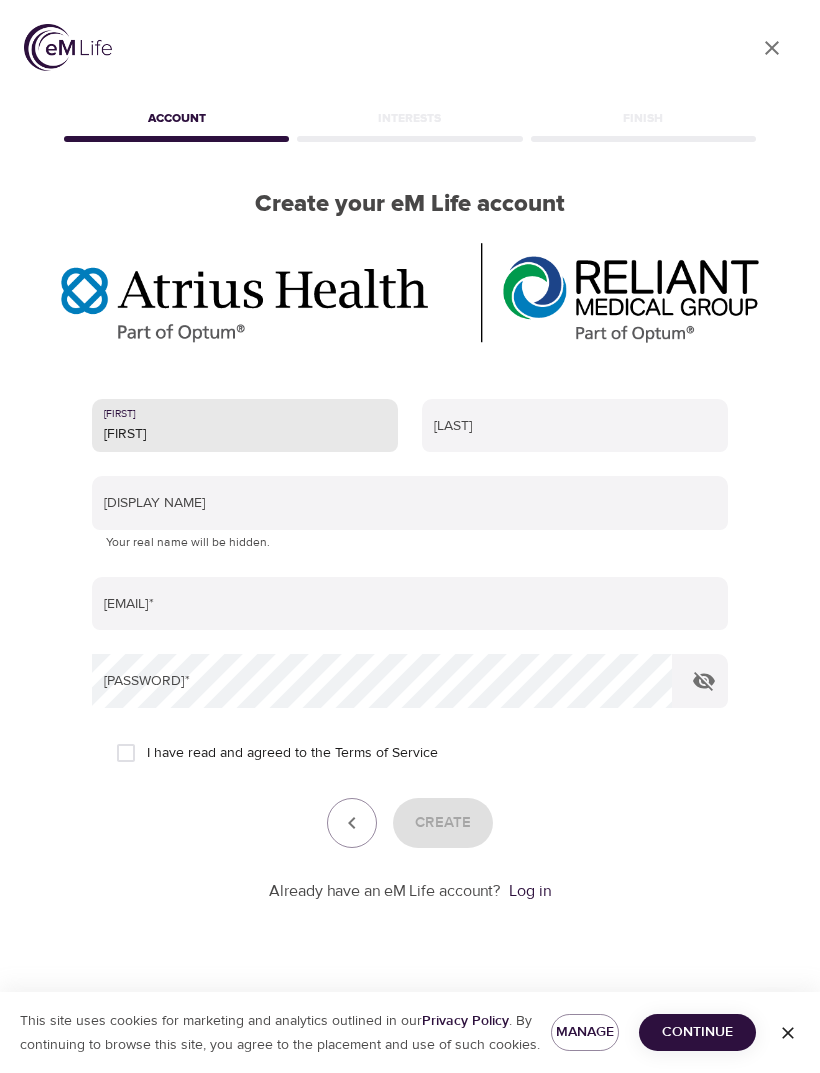 type on "[FIRST]" 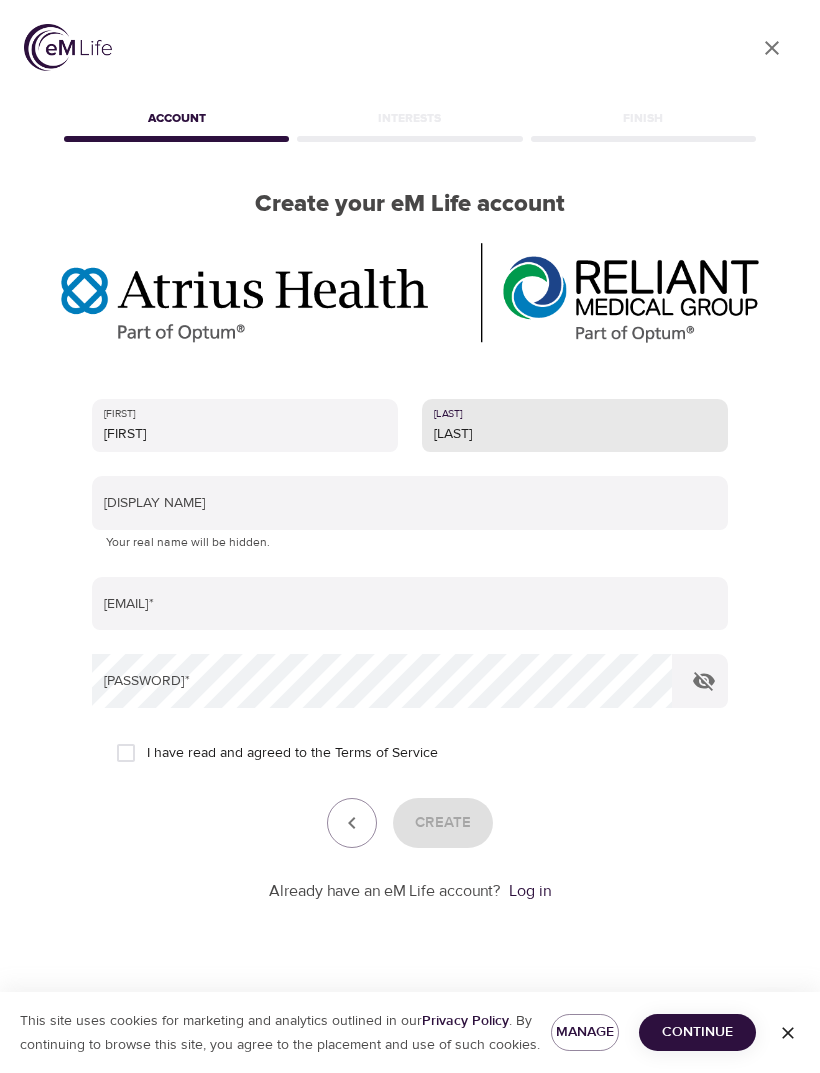 type on "[LAST]" 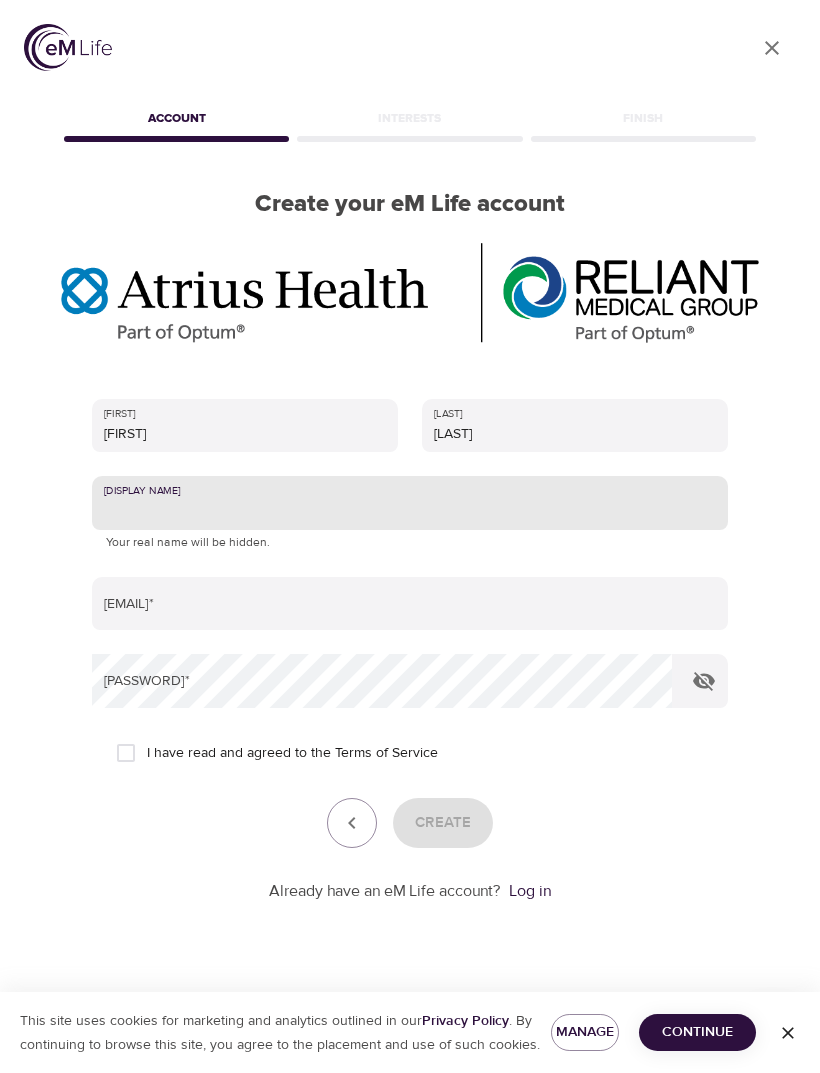 click at bounding box center [410, 604] 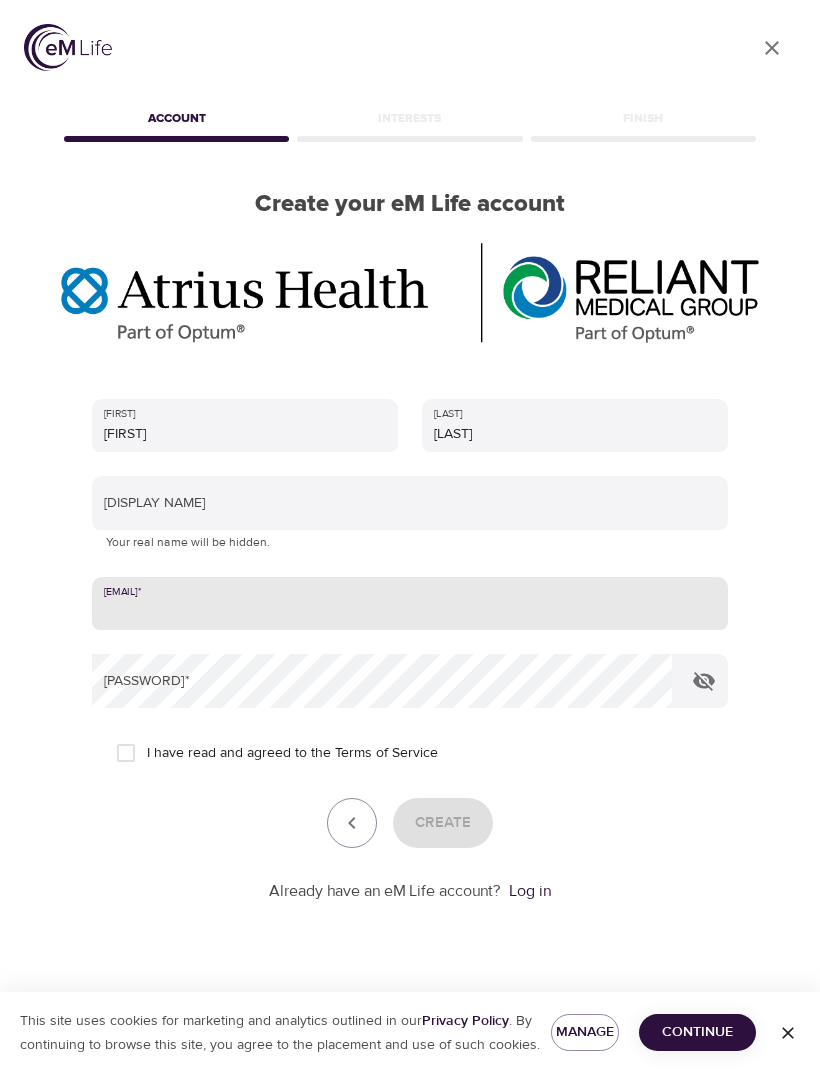 type on "[EMAIL]" 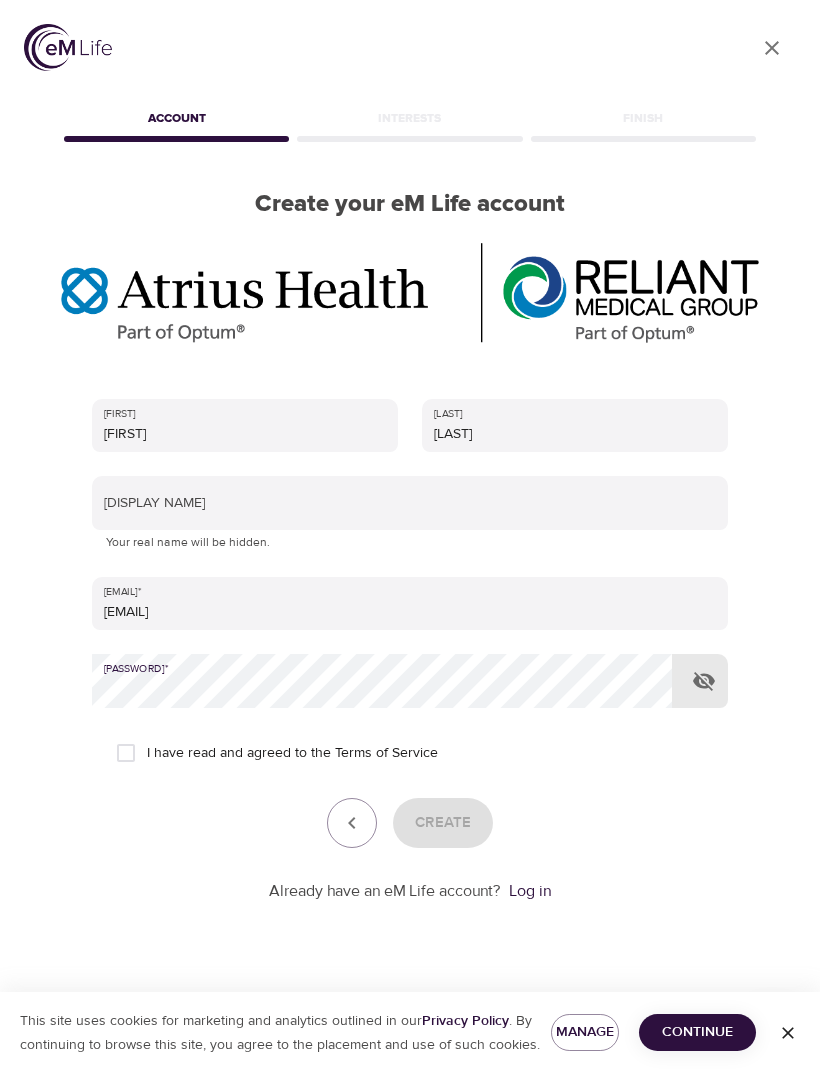click at bounding box center [410, 503] 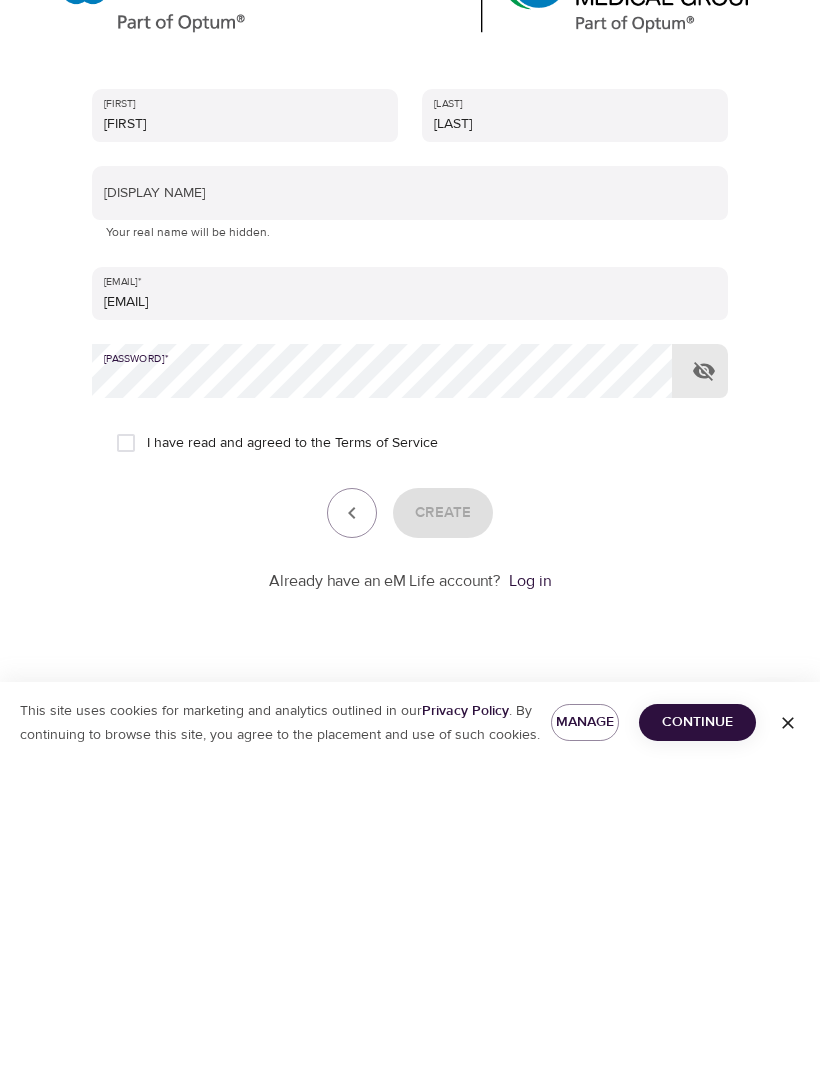click on "Create" at bounding box center (410, 823) 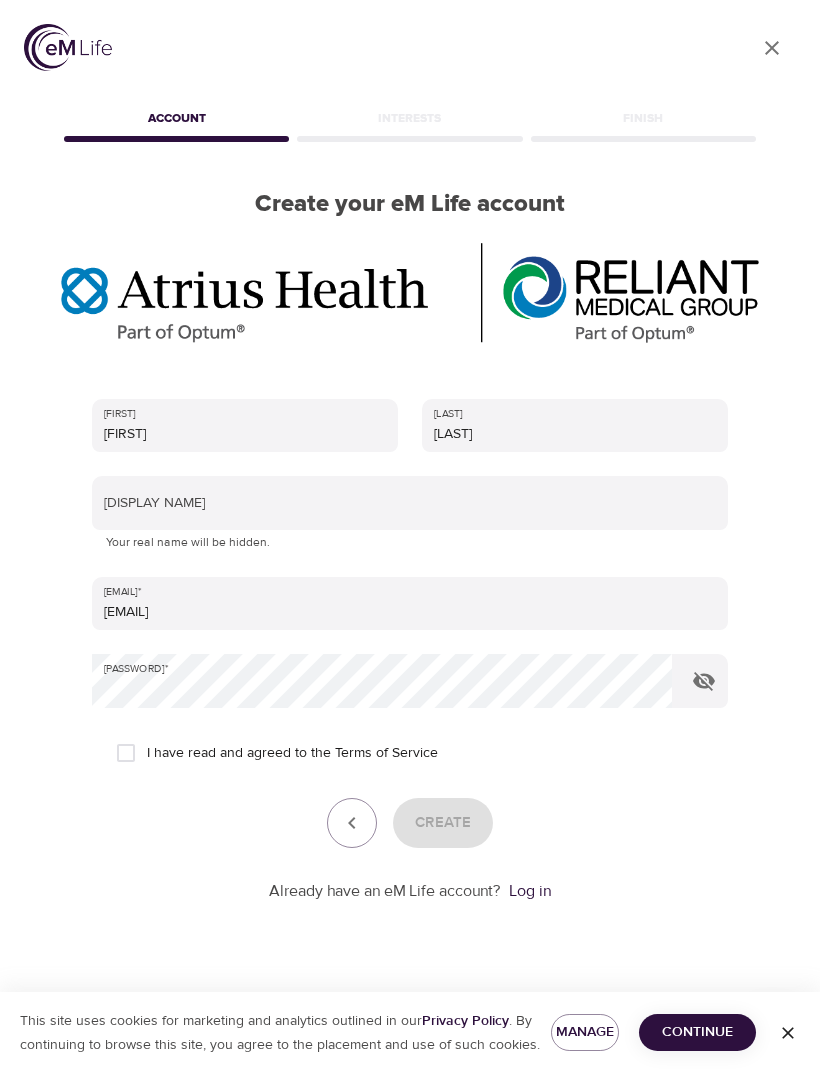 click on "Continue" at bounding box center [697, 1032] 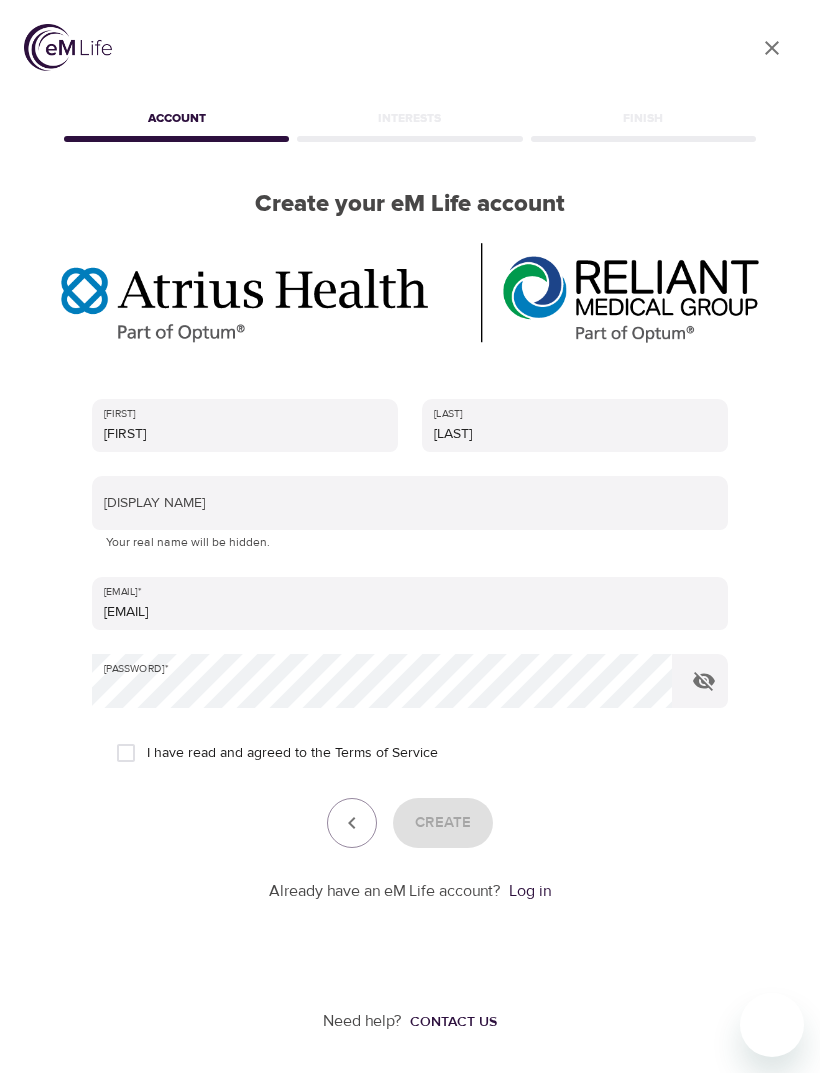 click at bounding box center [352, 823] 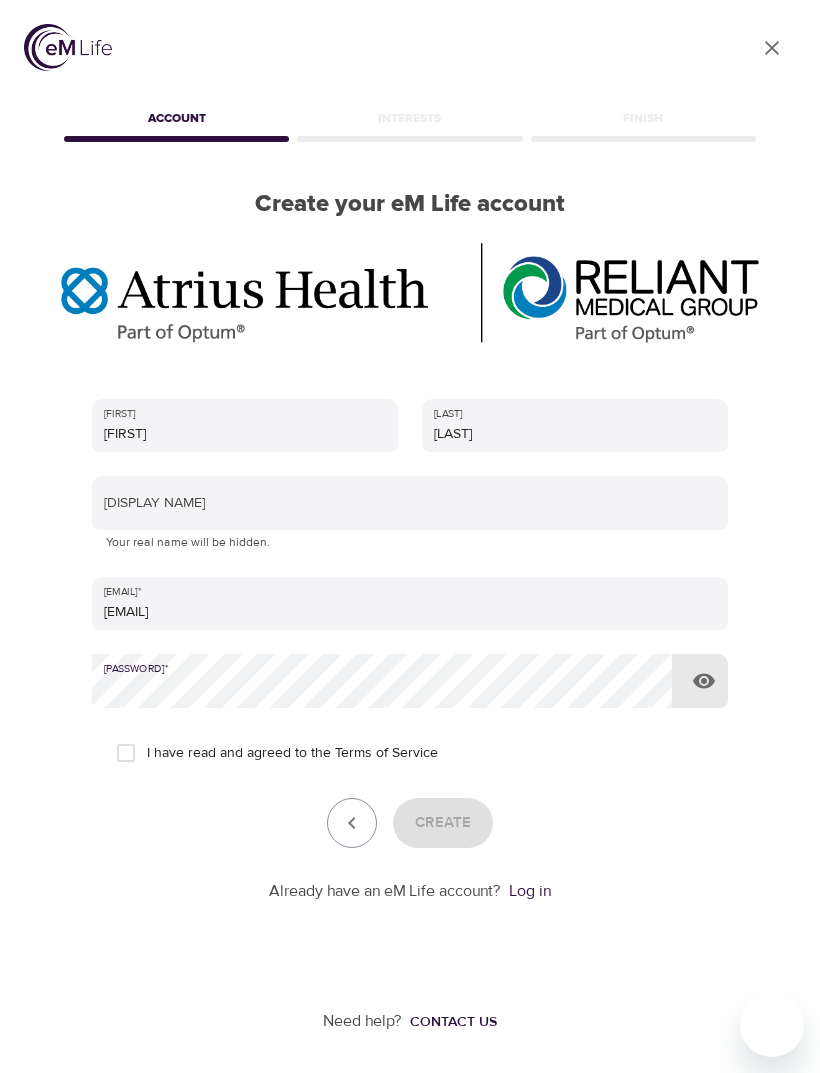 click 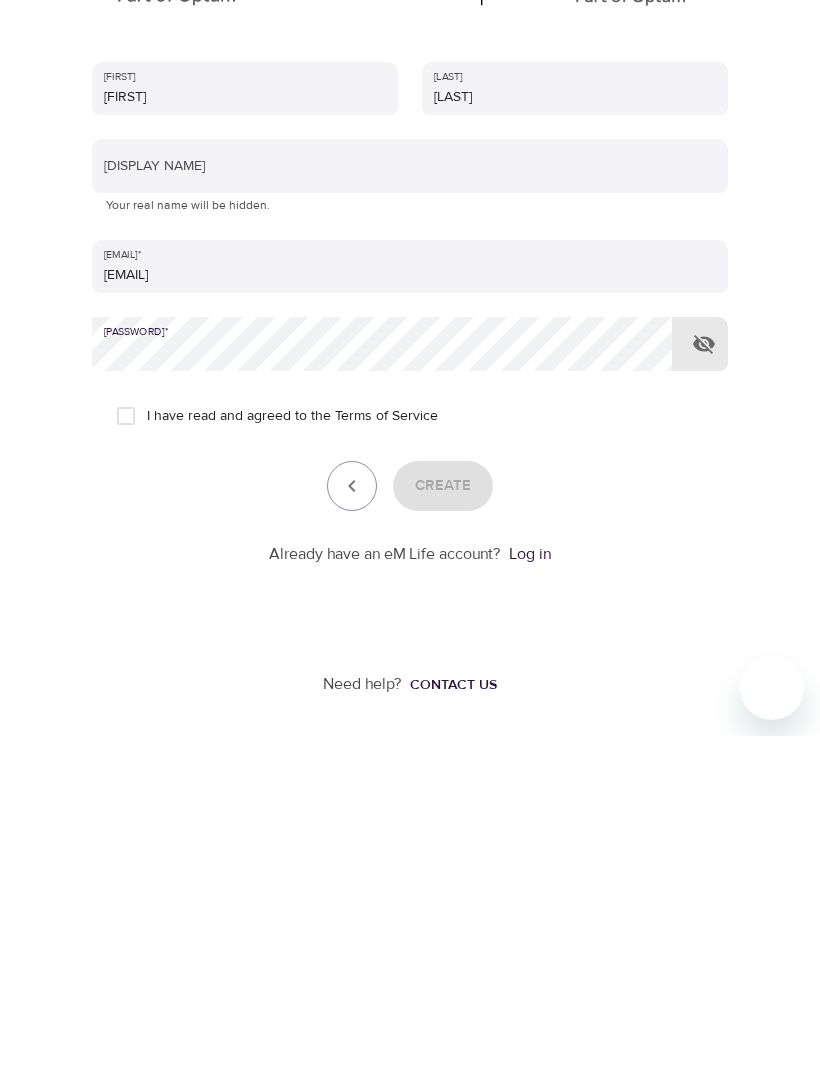click on "Create" at bounding box center (410, 823) 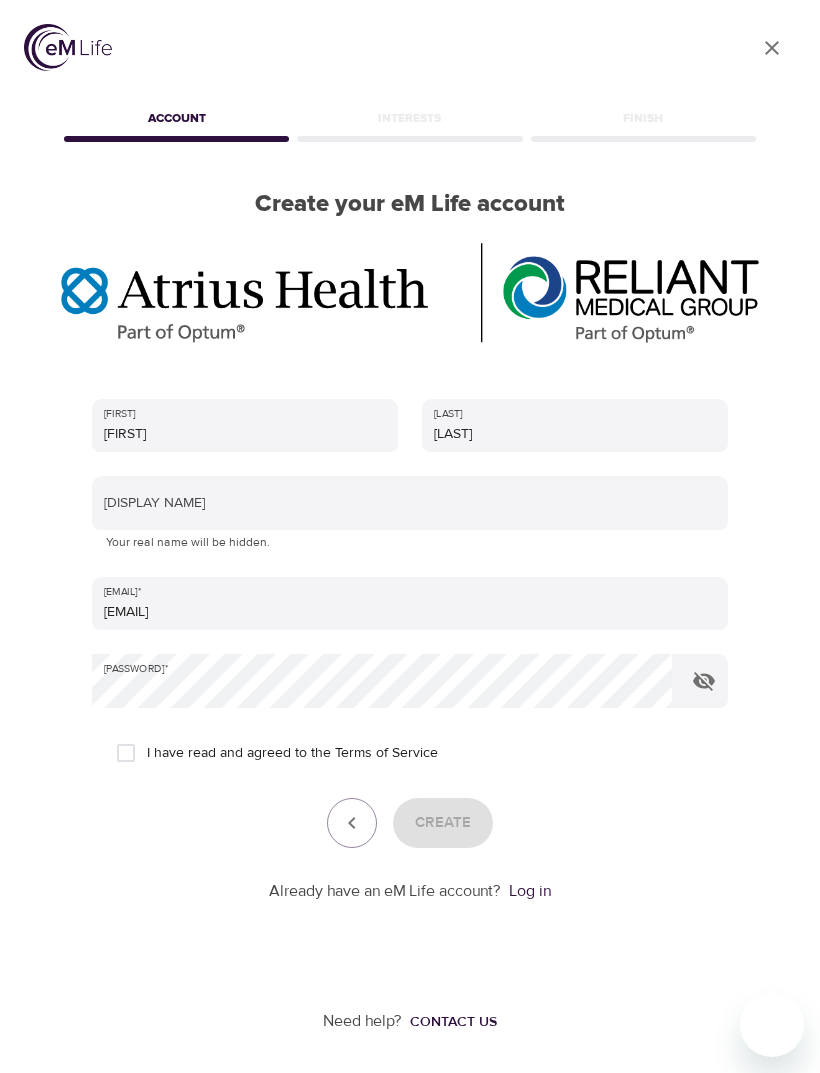 click on "Contact us" at bounding box center [449, 1022] 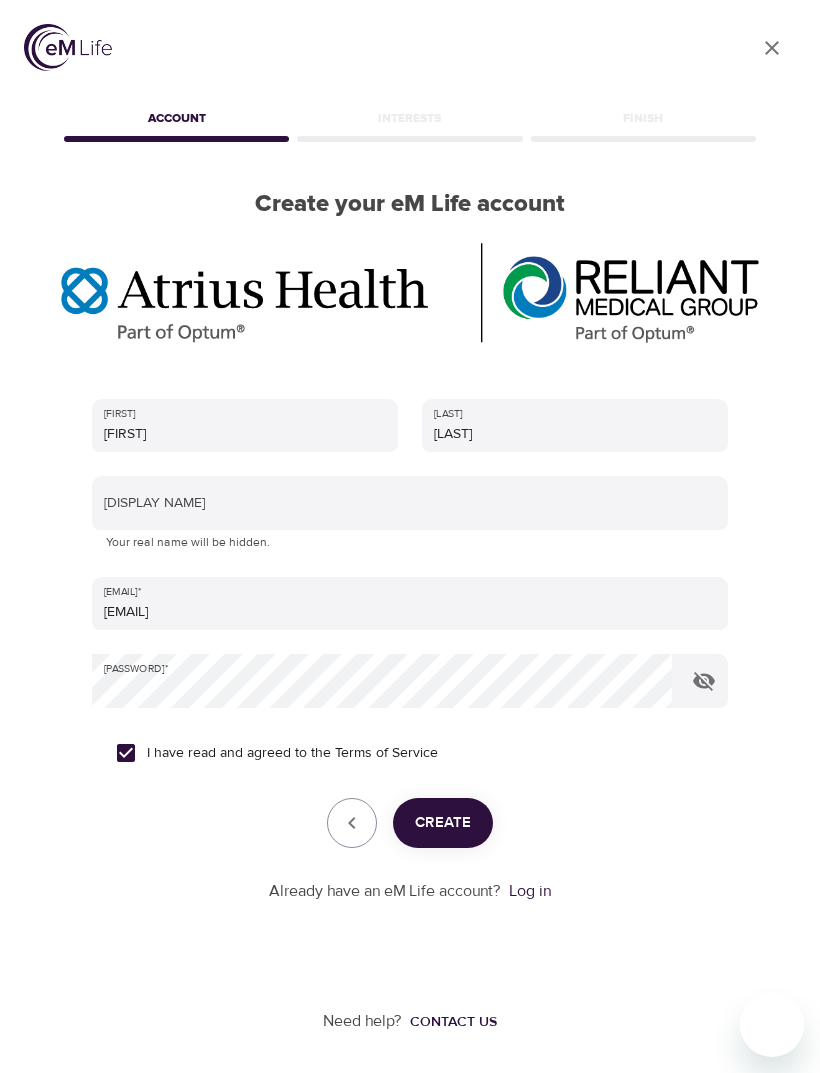 click on "Create" at bounding box center [443, 823] 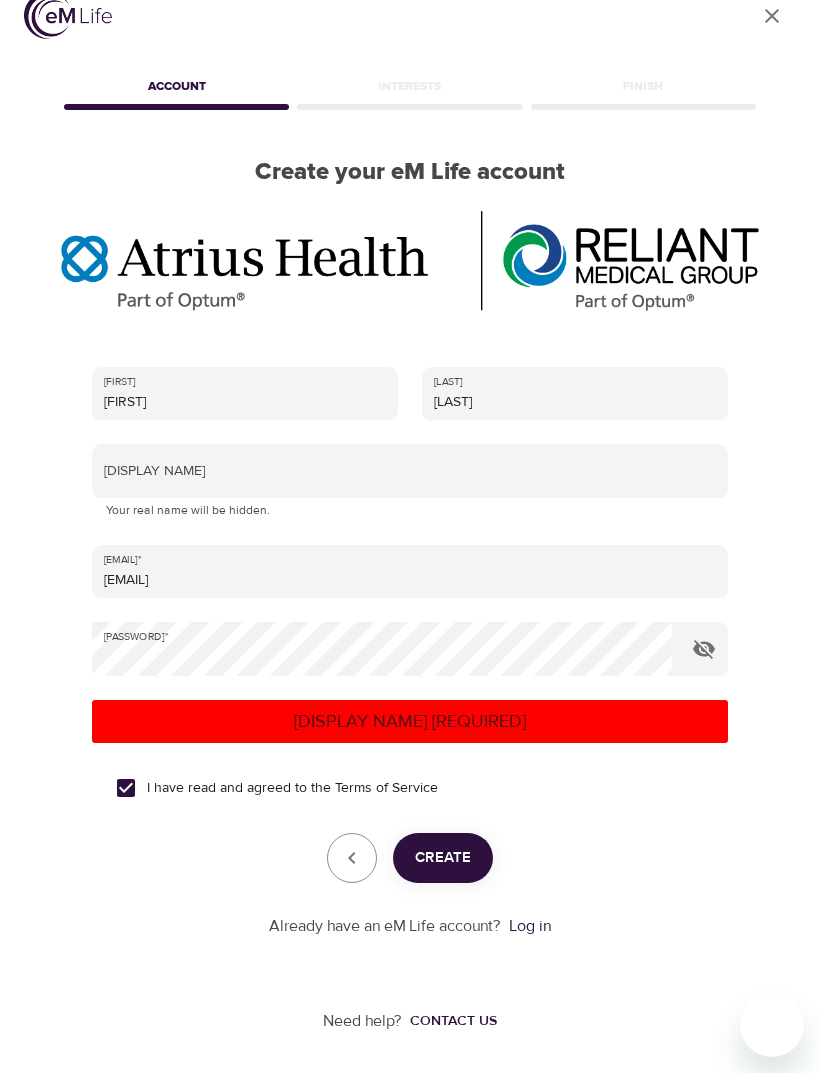click at bounding box center [410, 471] 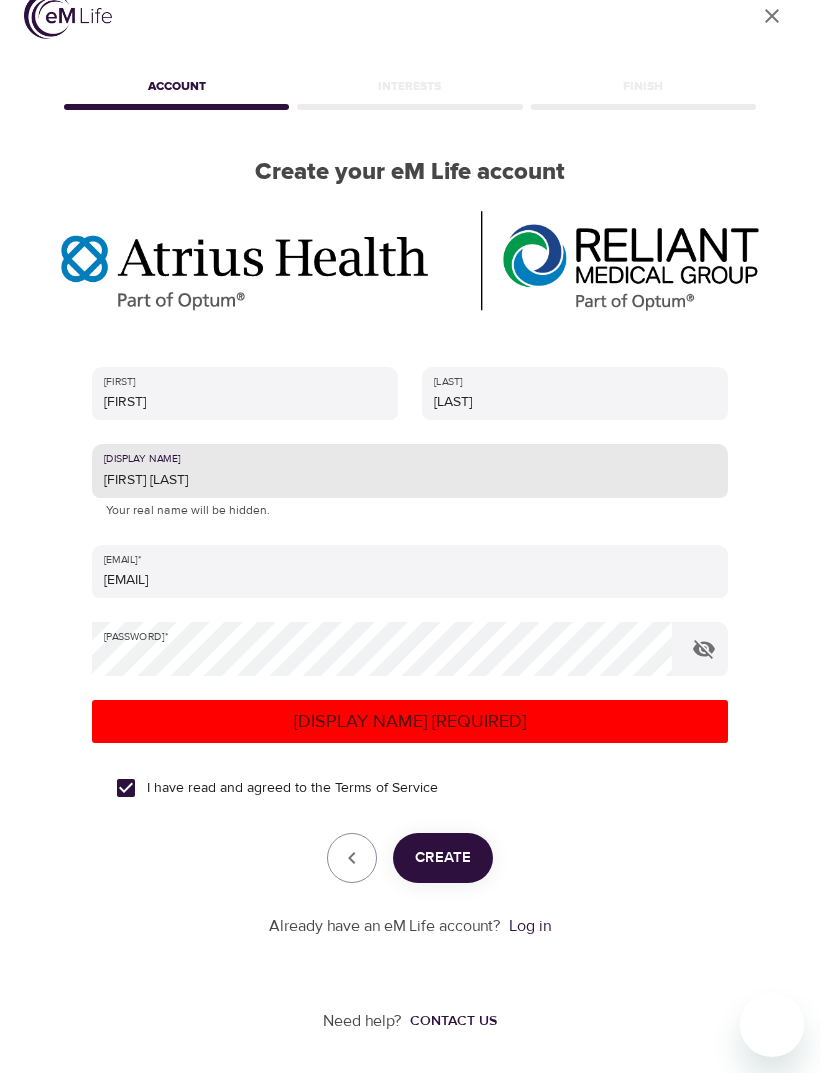 type on "[FIRST] [LAST]" 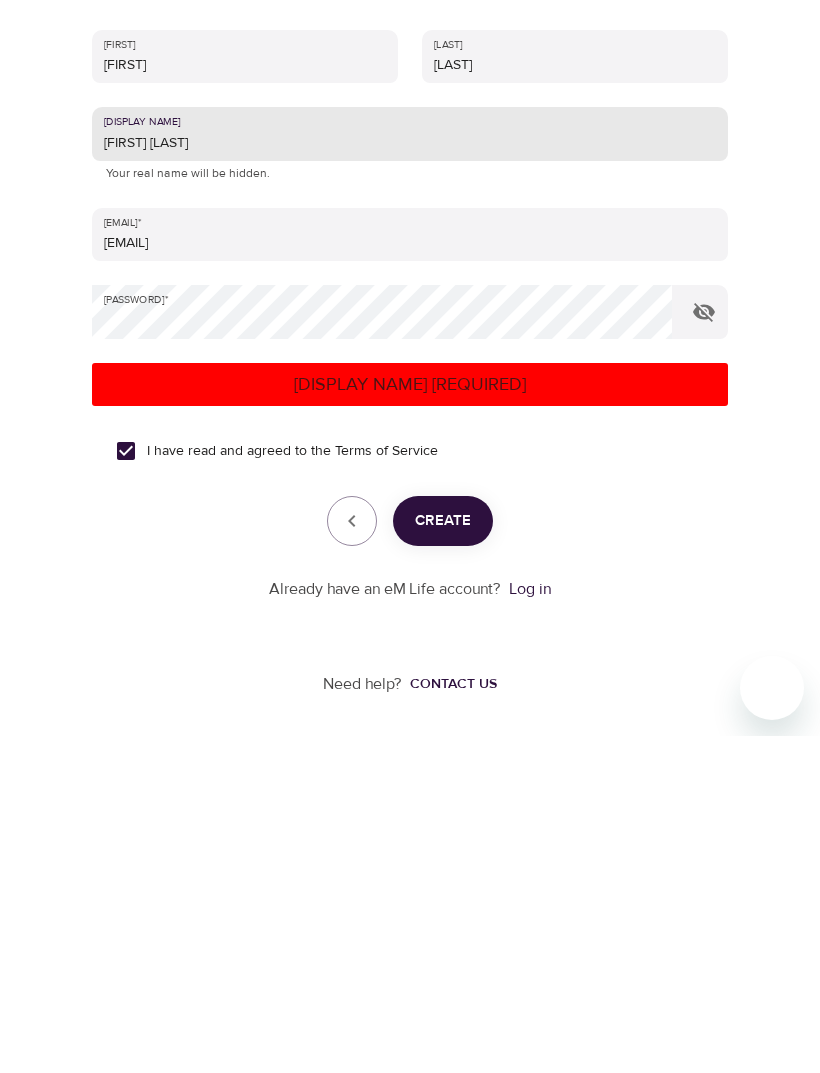 click on "Create" at bounding box center [443, 858] 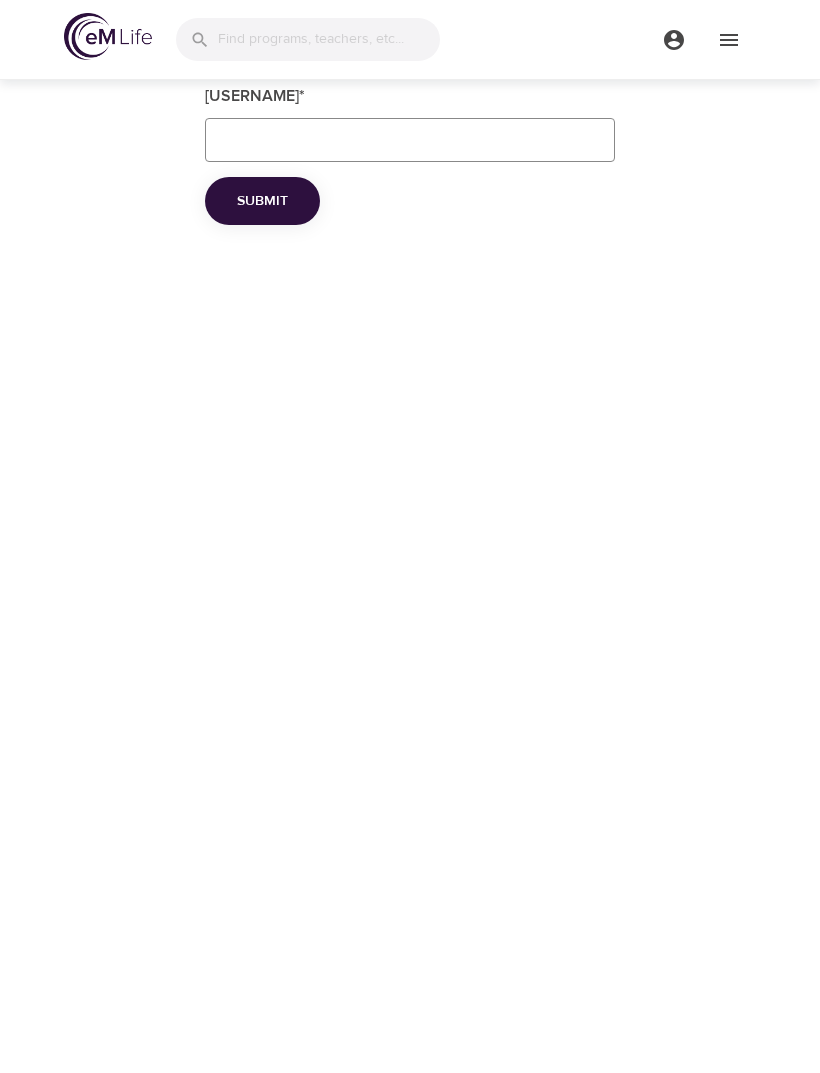 click on "Submit" at bounding box center [262, 201] 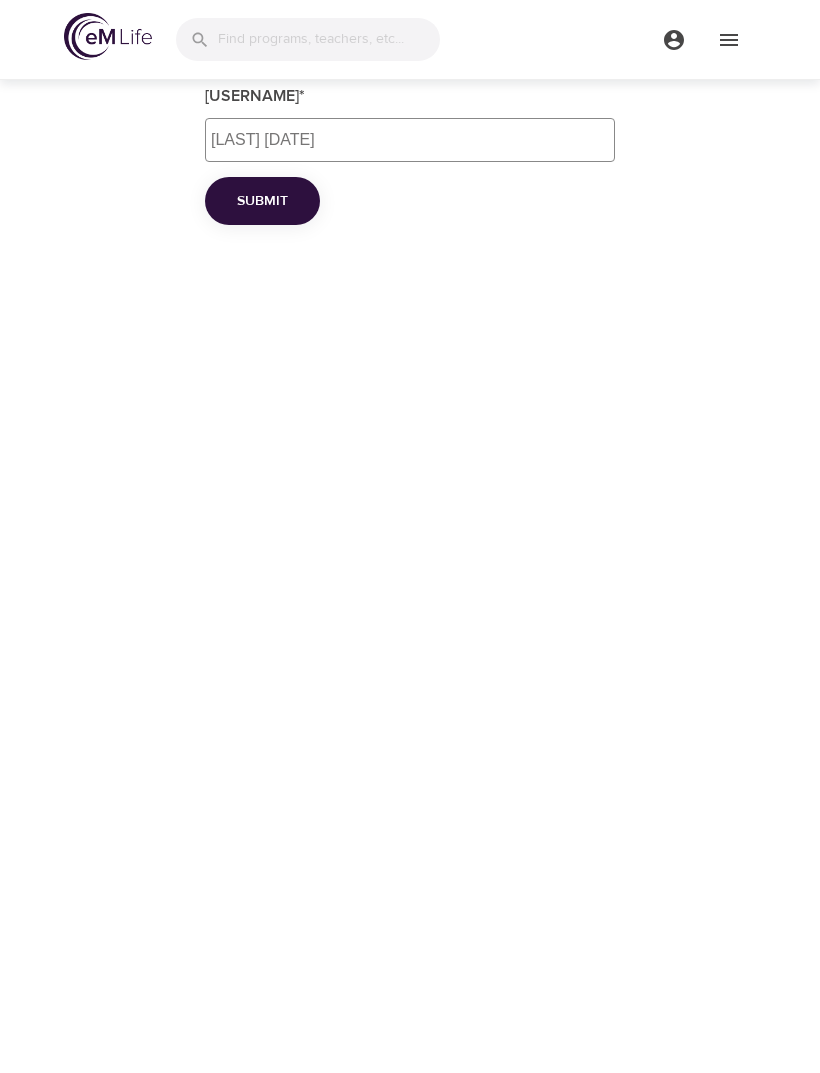 type on "[LAST] [DATE]" 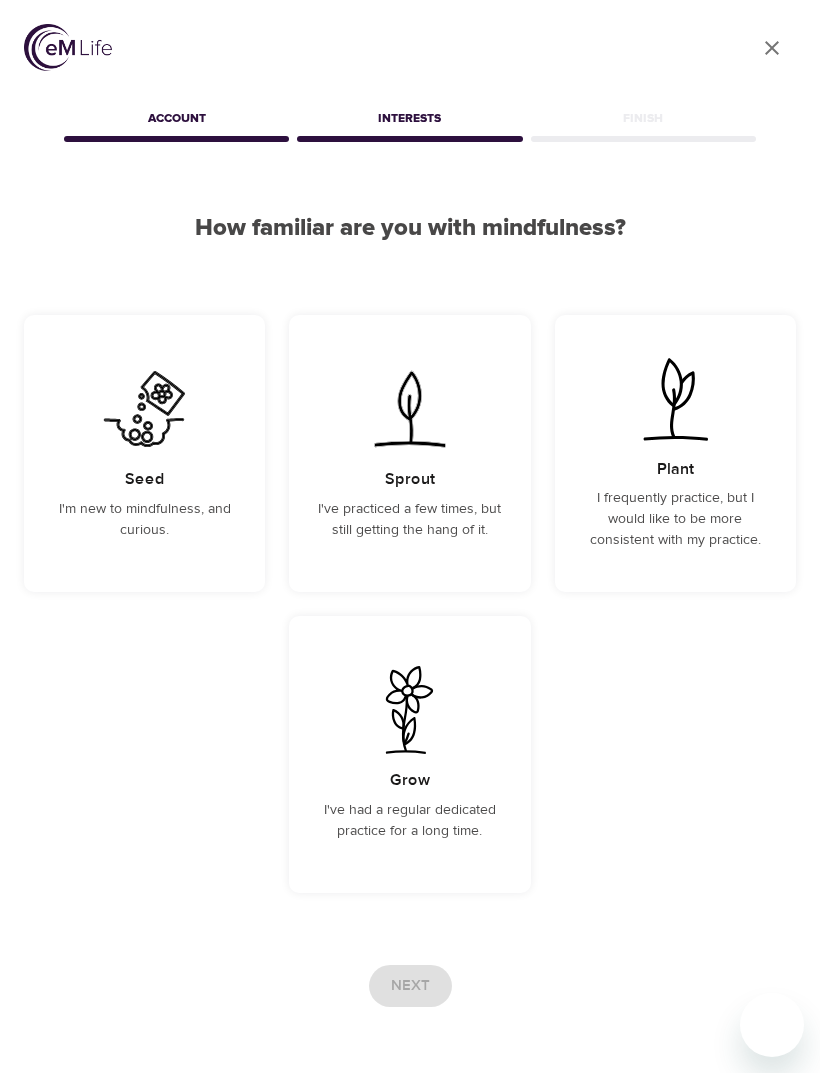 click at bounding box center (144, 409) 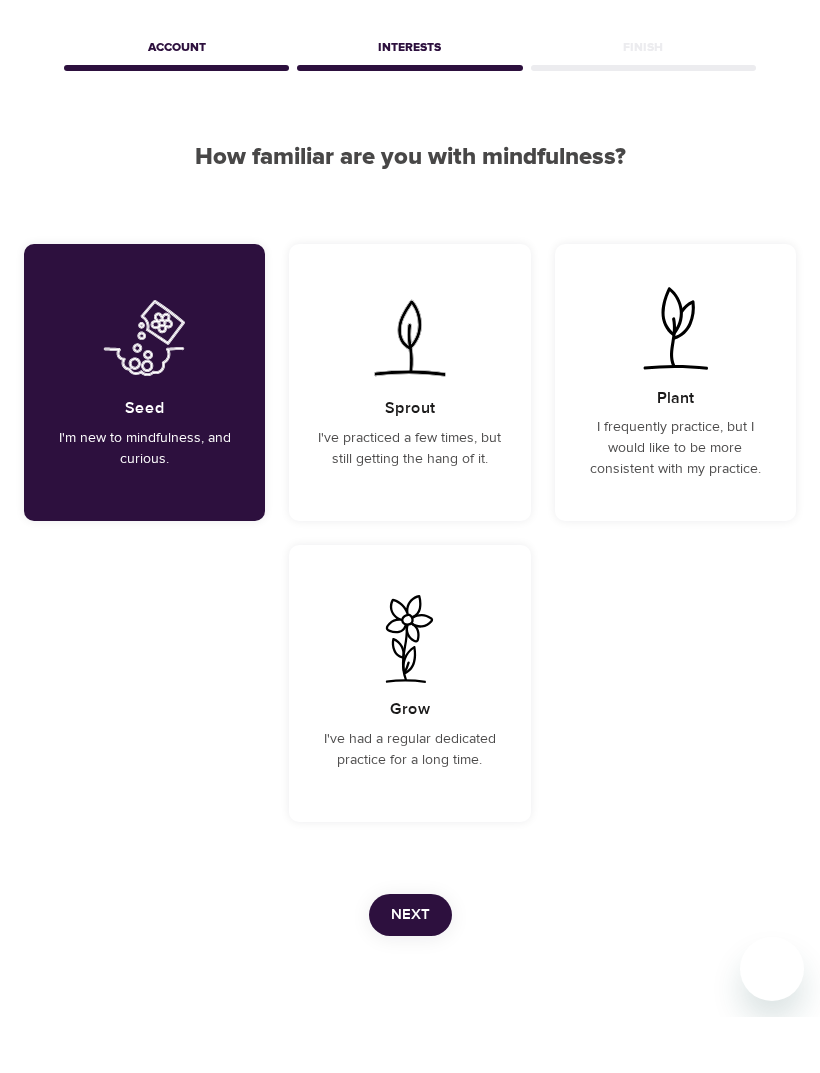 scroll, scrollTop: 10, scrollLeft: 0, axis: vertical 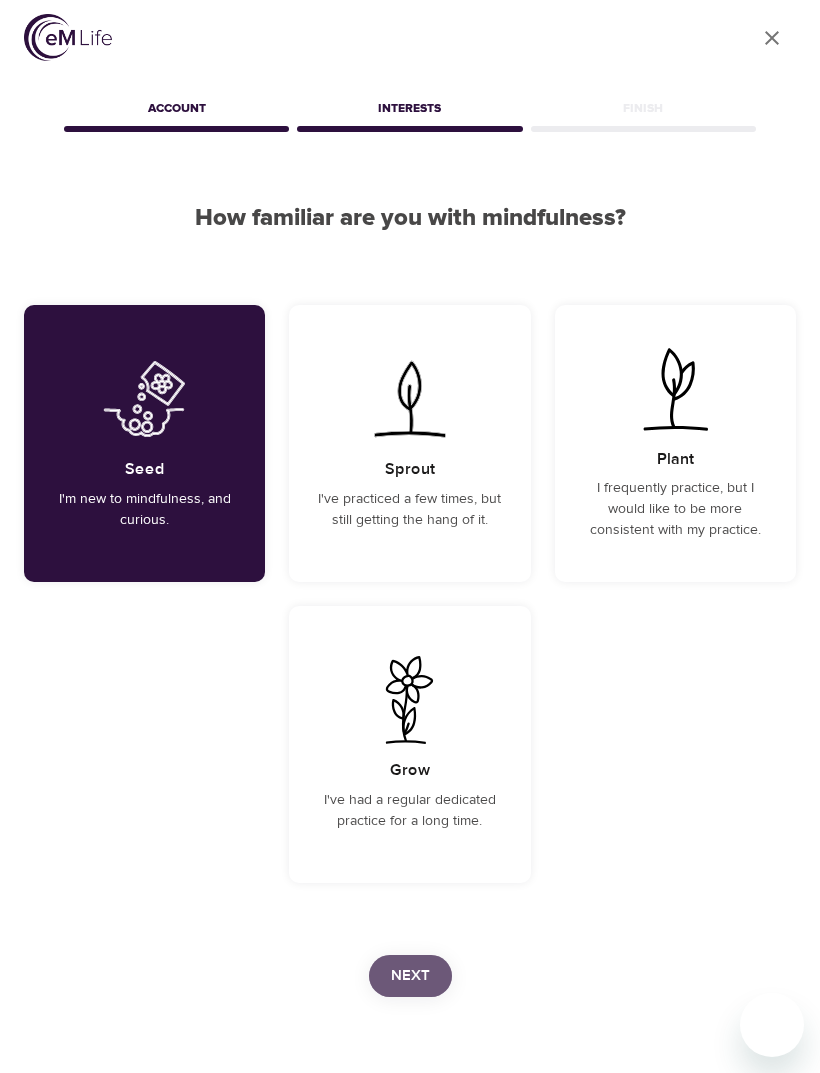 click on "Next" at bounding box center [410, 976] 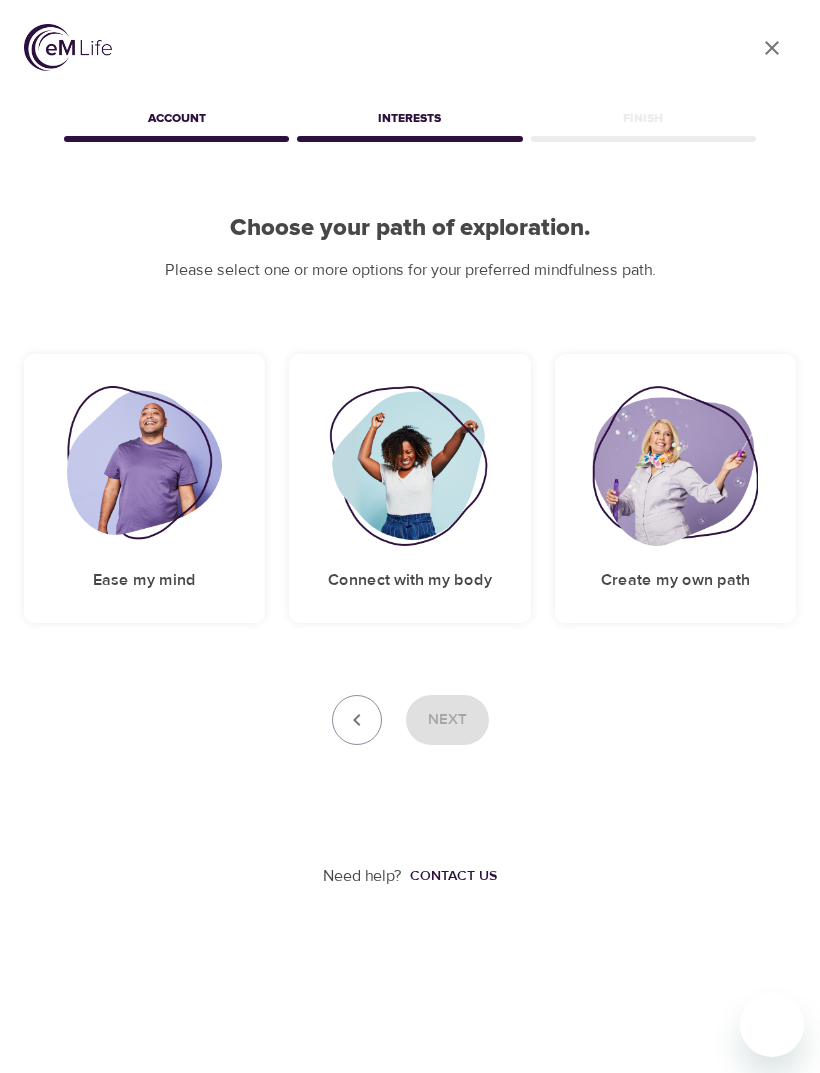 click on "Ease my mind" at bounding box center (144, 488) 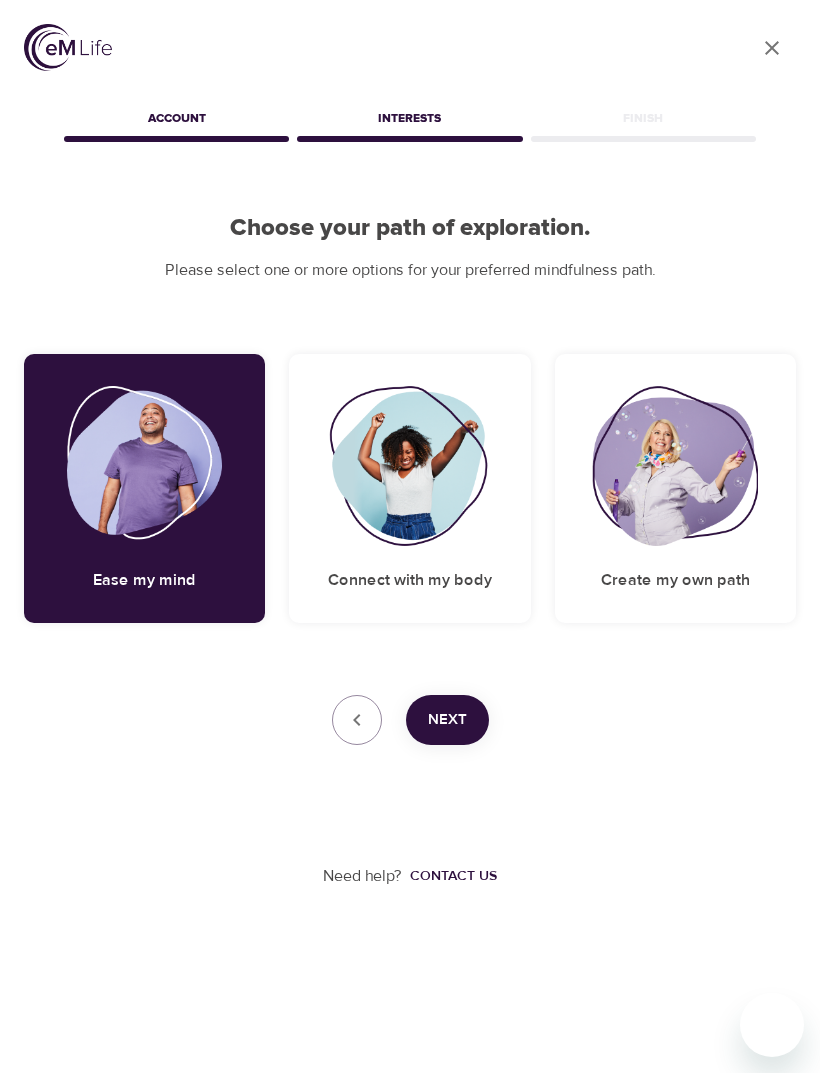 click on "Connect with my body" at bounding box center [409, 488] 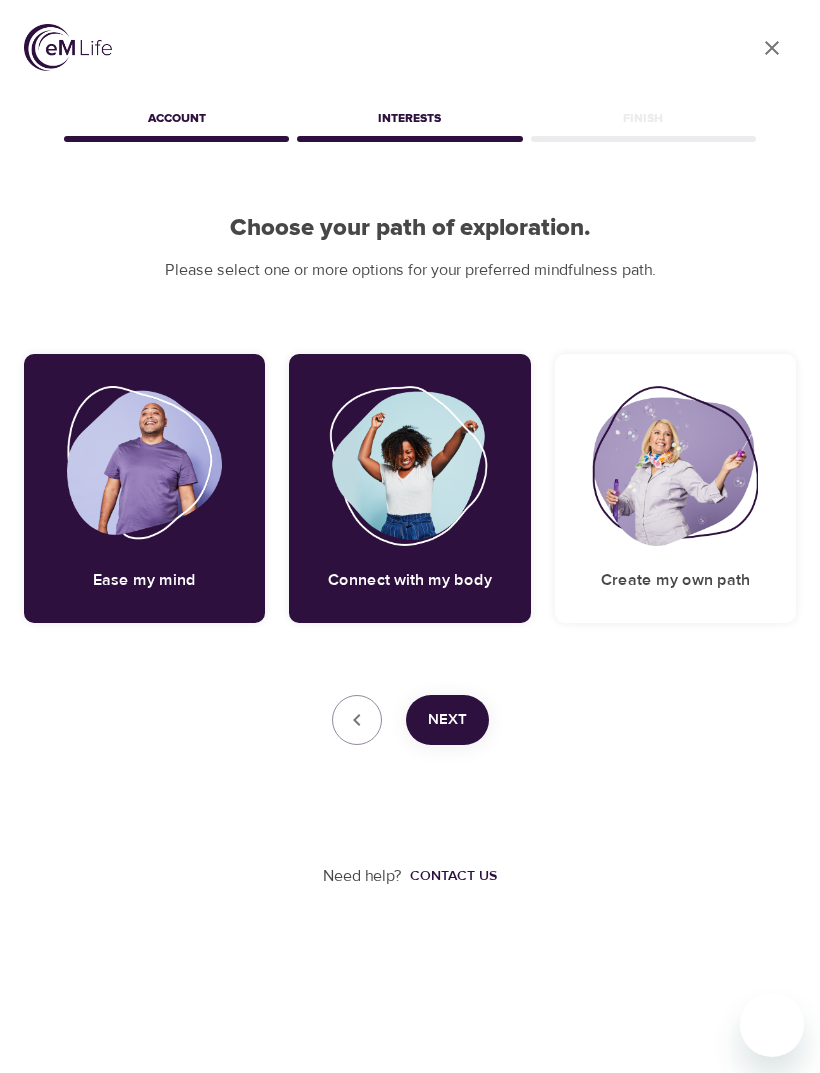 click on "Next" at bounding box center [447, 720] 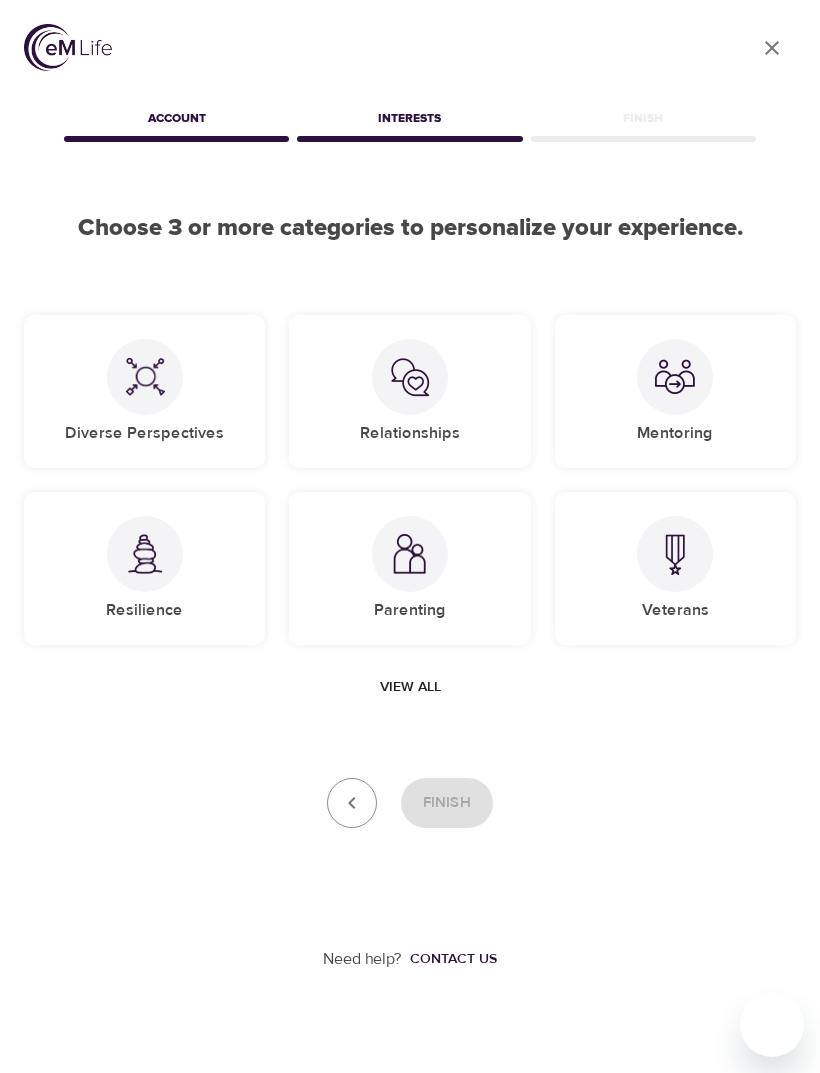 click on "Relationships" at bounding box center [409, 391] 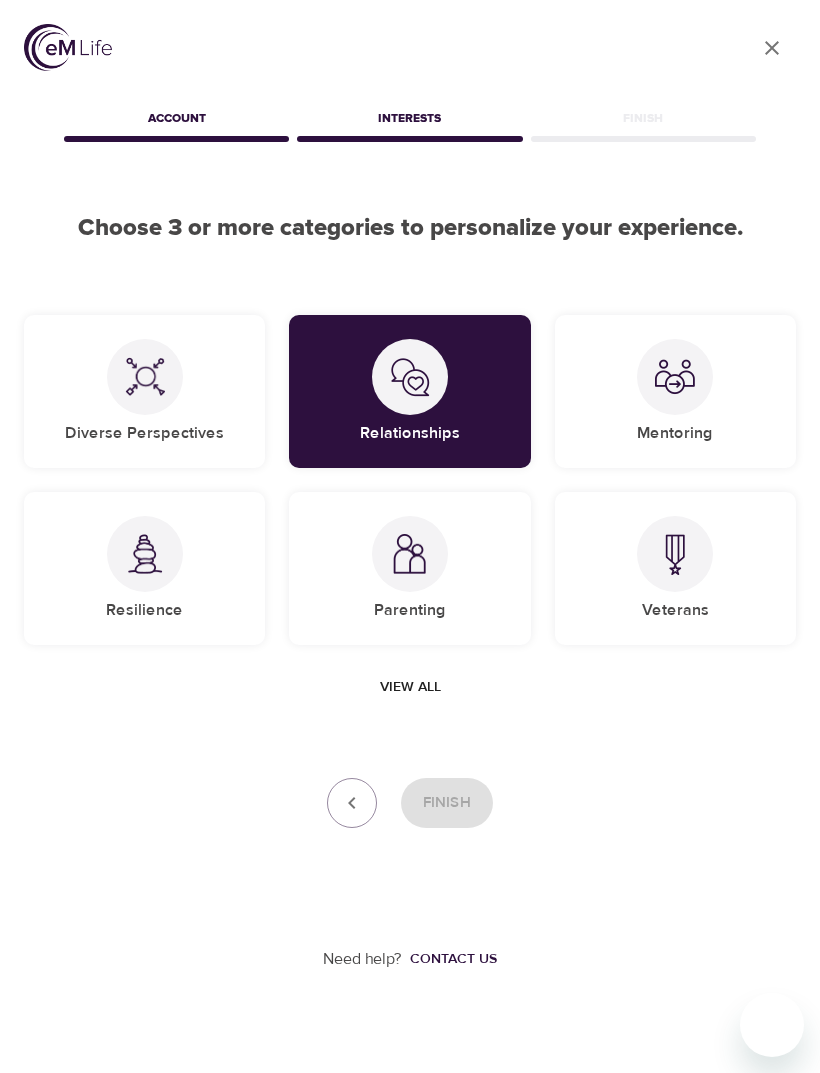 click on "Resilience" at bounding box center [144, 568] 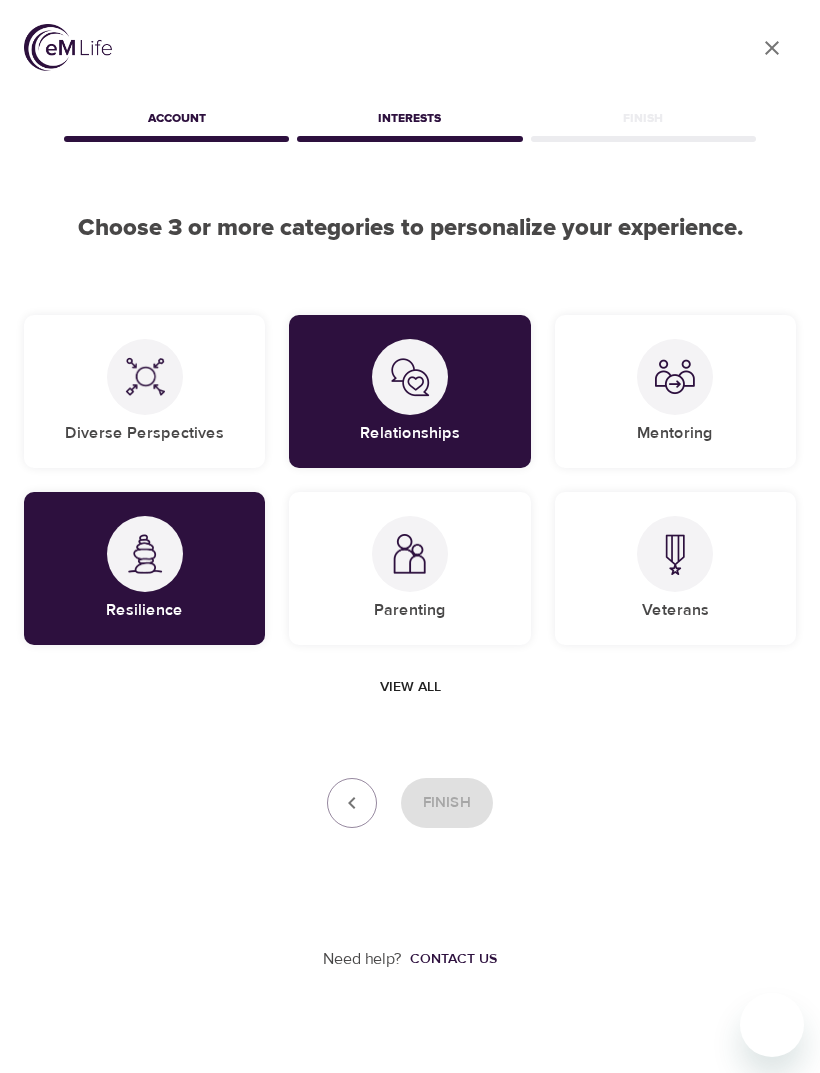 click on "Parenting" at bounding box center [409, 568] 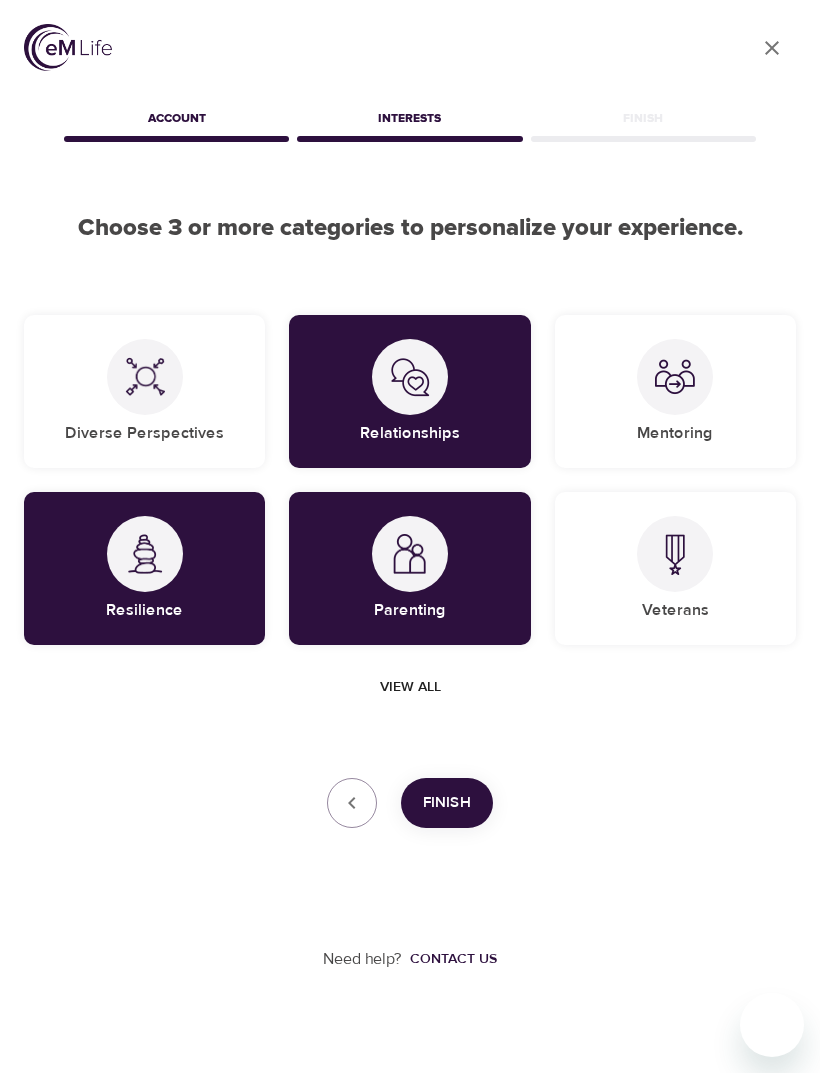 click on "Finish" at bounding box center [447, 803] 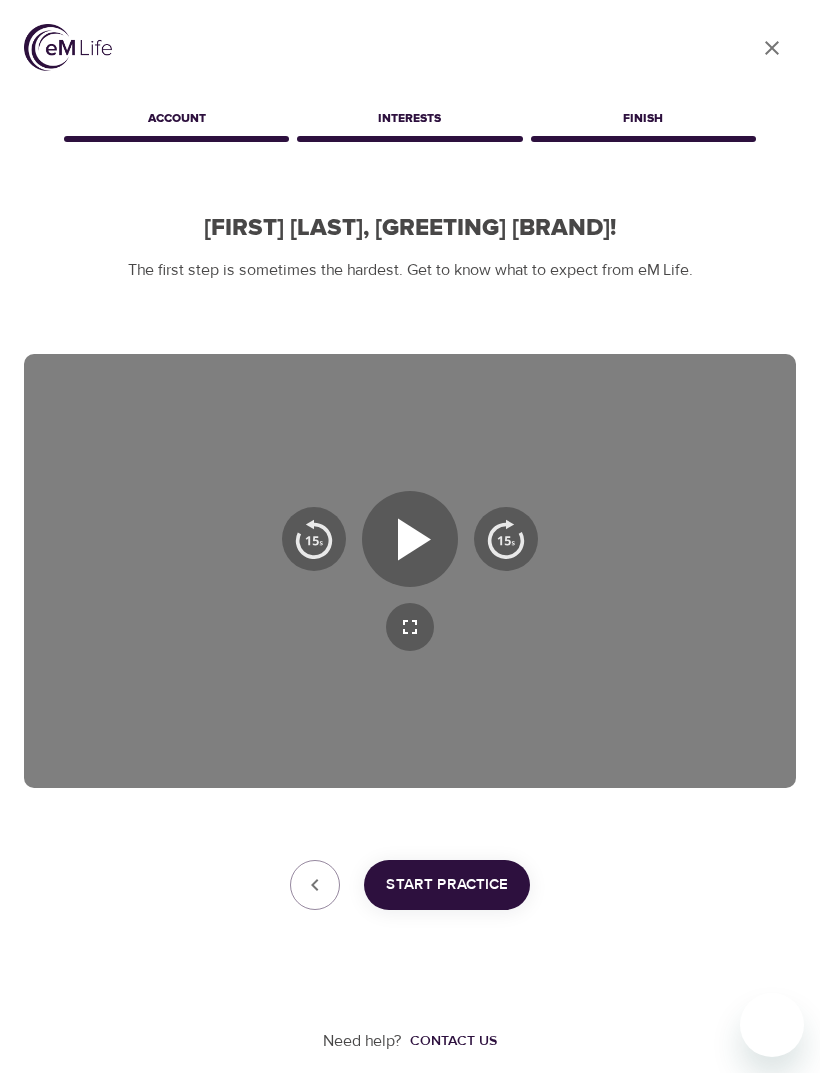 click 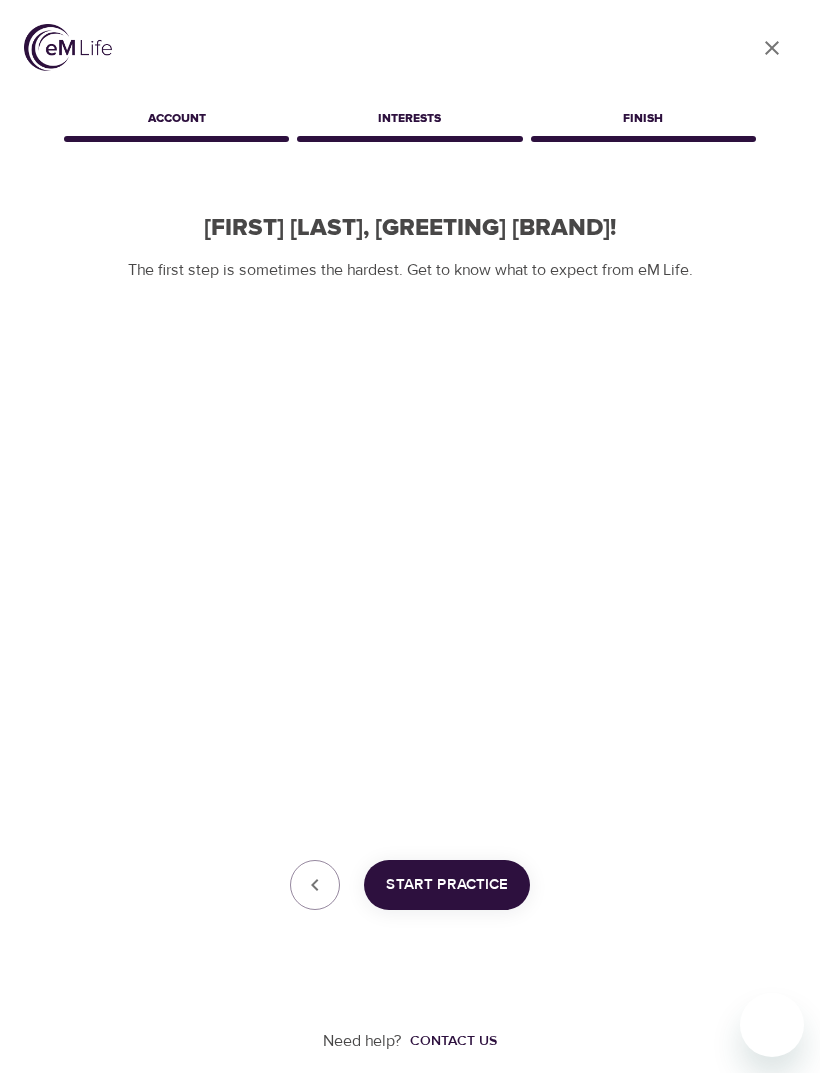 click on "Start Practice" at bounding box center [447, 885] 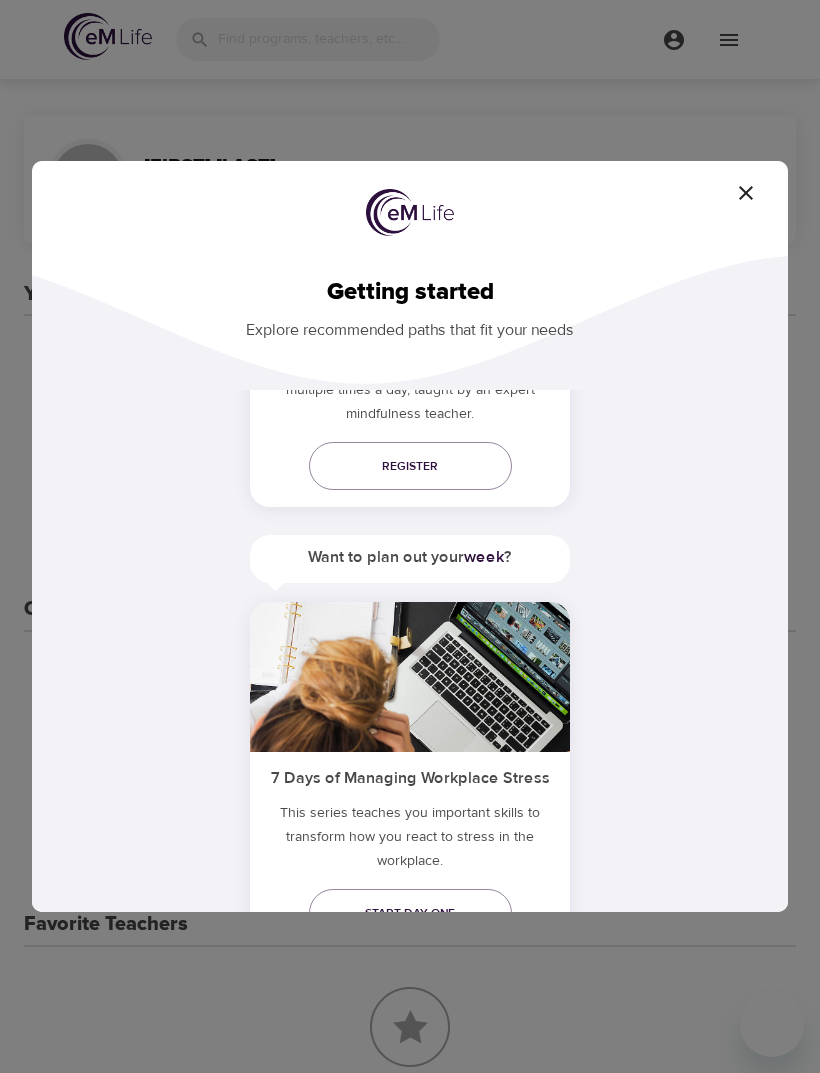 scroll, scrollTop: 748, scrollLeft: 0, axis: vertical 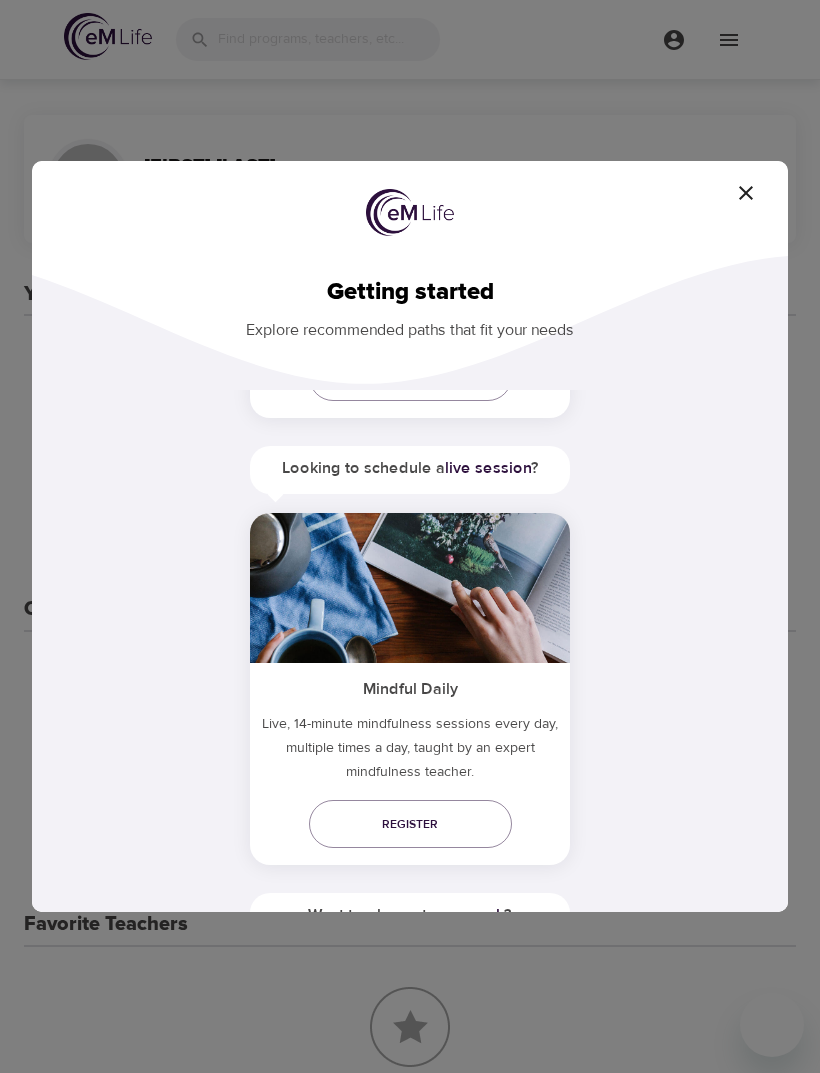 click on "Register" at bounding box center [410, 824] 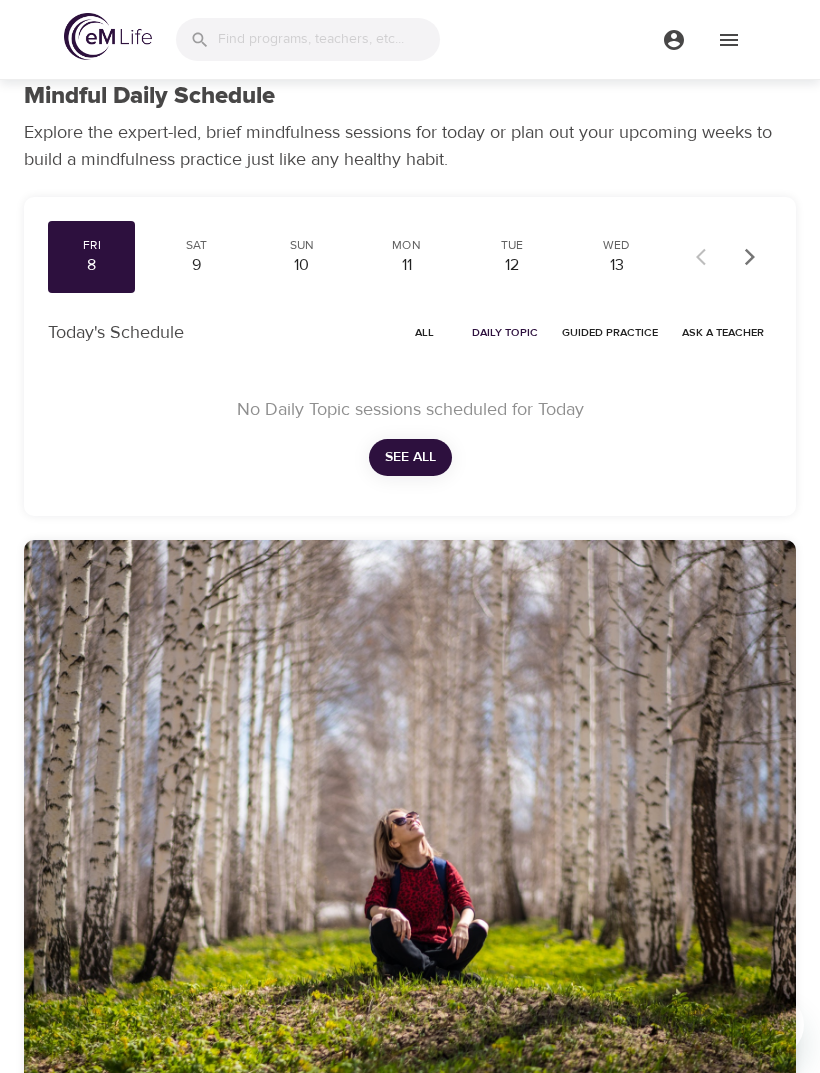 scroll, scrollTop: 0, scrollLeft: 0, axis: both 